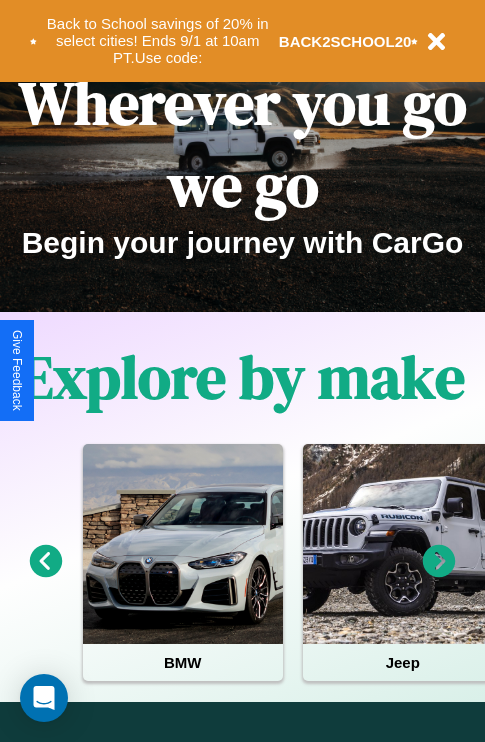 scroll, scrollTop: 308, scrollLeft: 0, axis: vertical 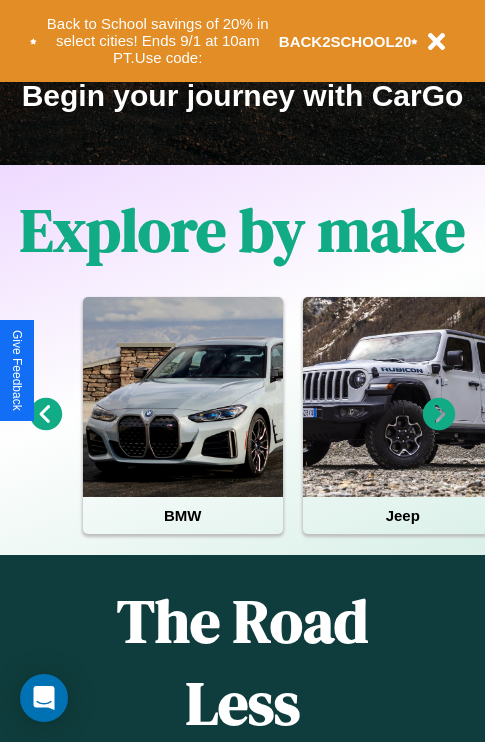 click 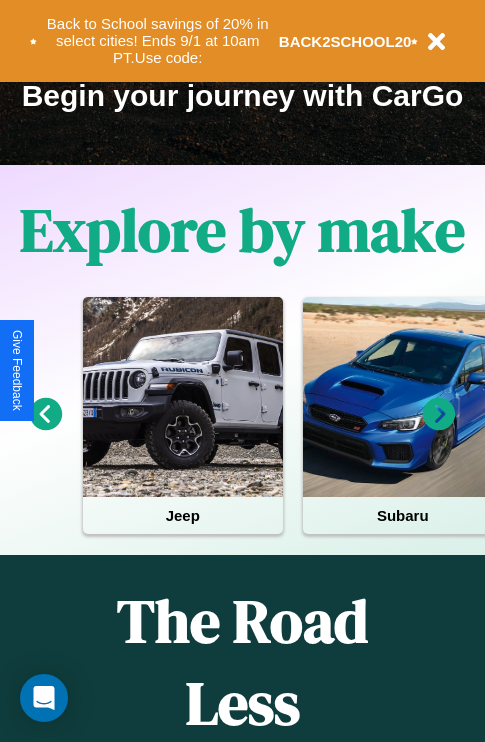 click 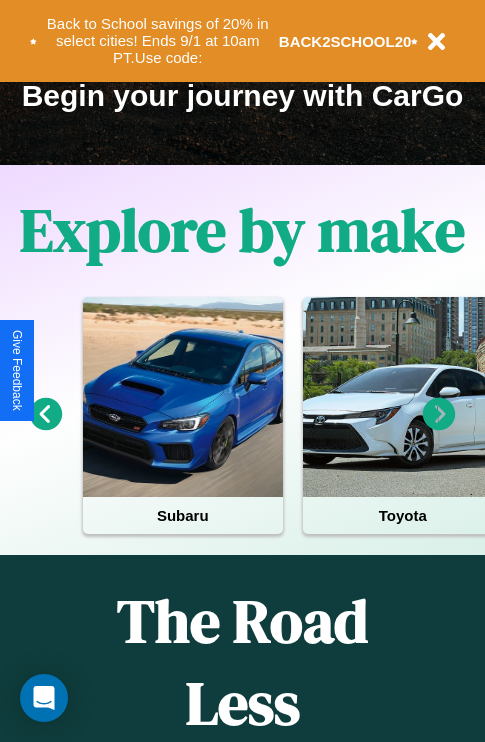 click 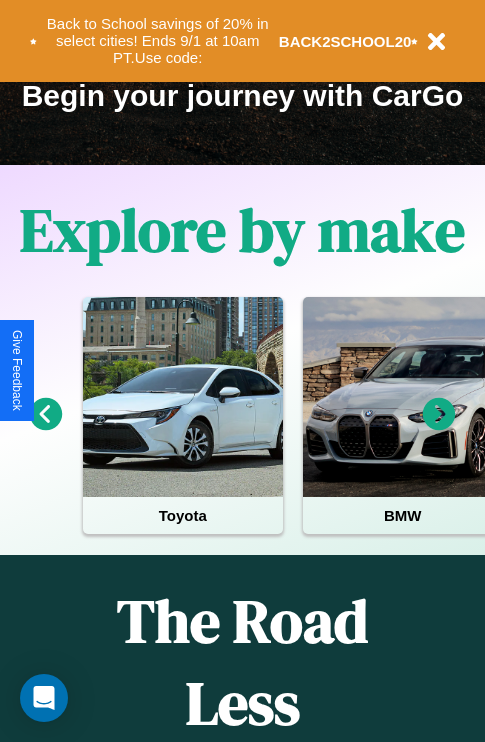 click 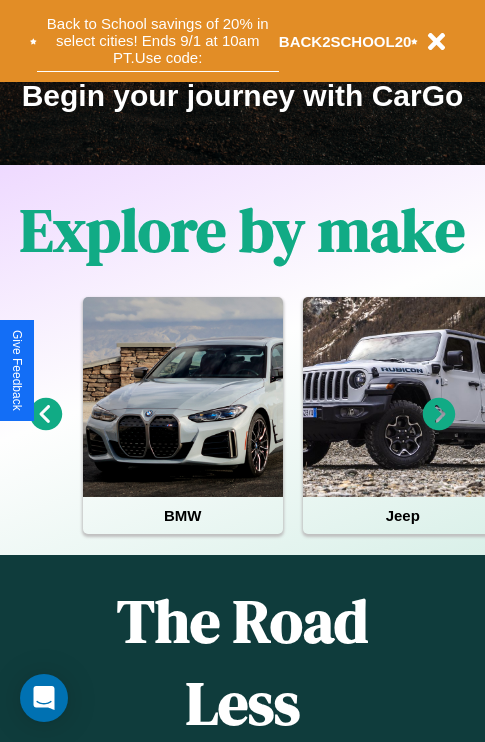 click on "Back to School savings of 20% in select cities! Ends 9/1 at 10am PT.  Use code:" at bounding box center (158, 41) 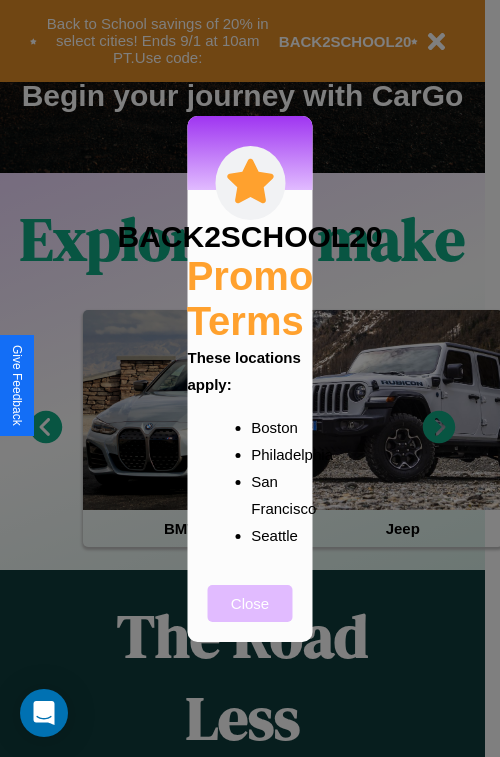 click on "Close" at bounding box center (250, 603) 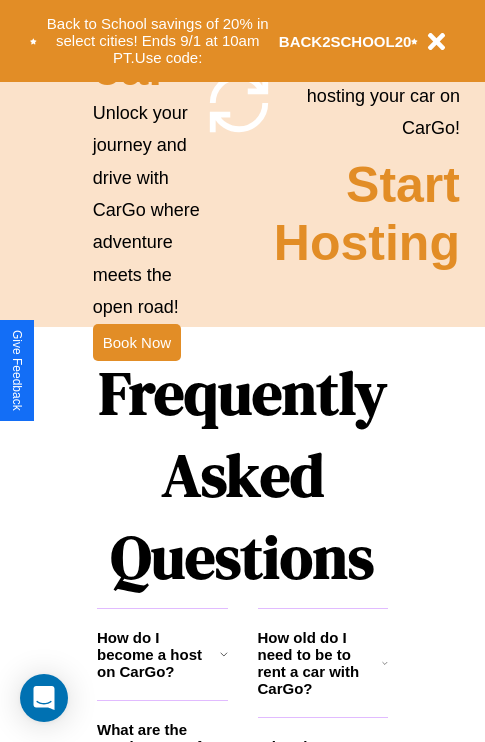 scroll, scrollTop: 1947, scrollLeft: 0, axis: vertical 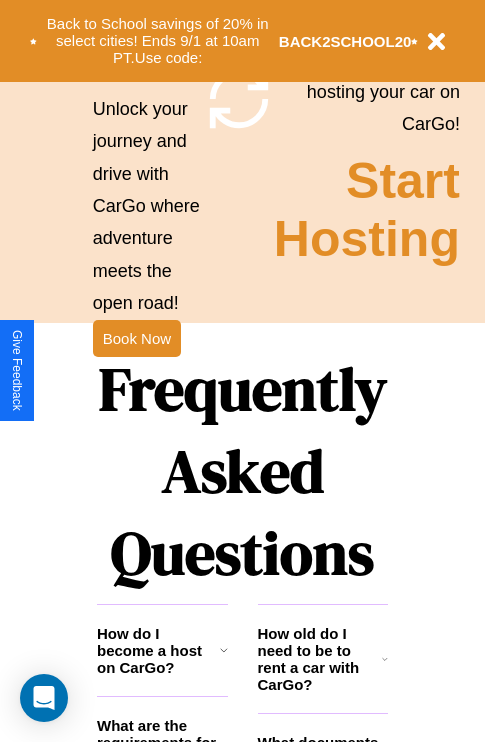 click on "Frequently Asked Questions" at bounding box center (242, 471) 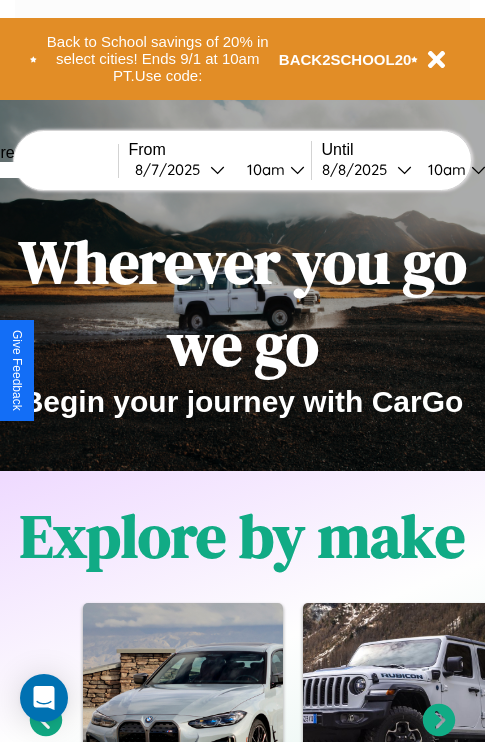 scroll, scrollTop: 0, scrollLeft: 0, axis: both 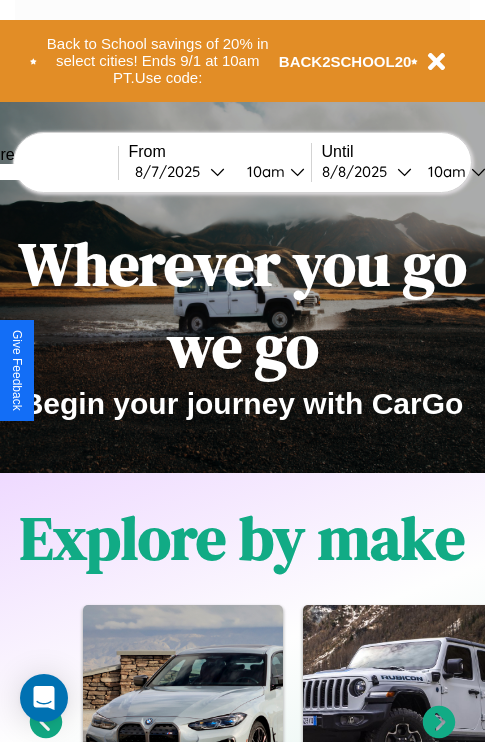 click at bounding box center (43, 172) 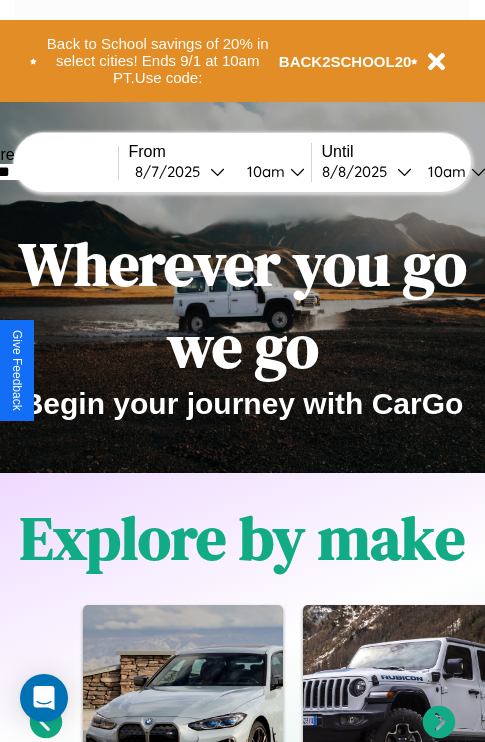 type on "*******" 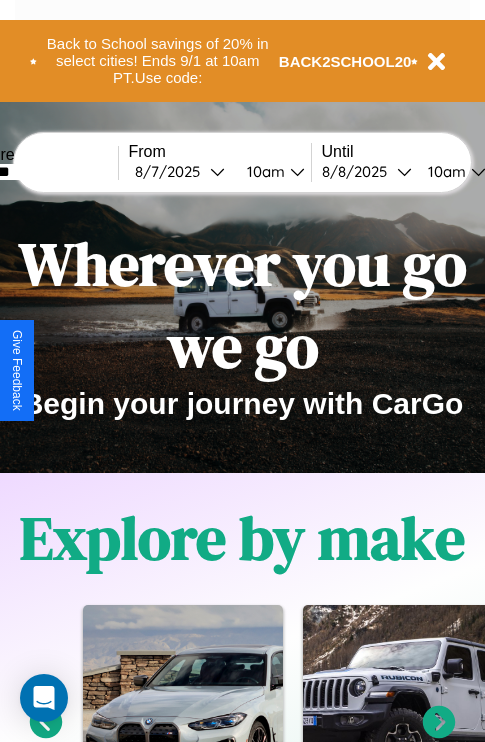 click on "8 / 7 / 2025" at bounding box center (172, 171) 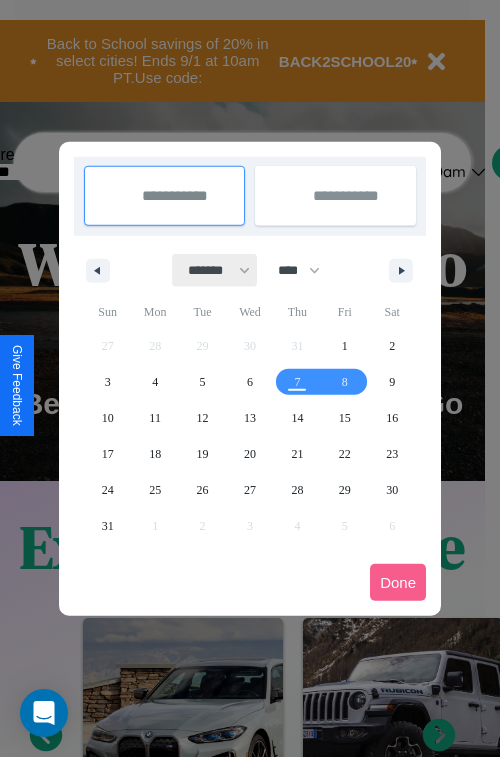 click on "******* ******** ***** ***** *** **** **** ****** ********* ******* ******** ********" at bounding box center (215, 270) 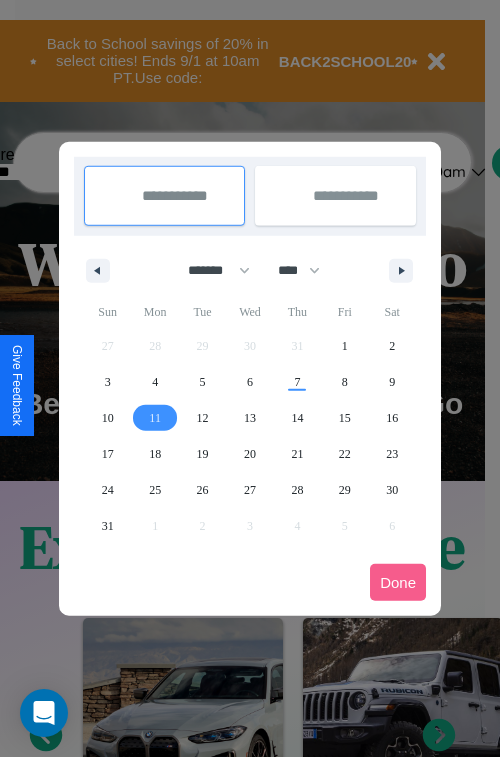 click on "11" at bounding box center (155, 418) 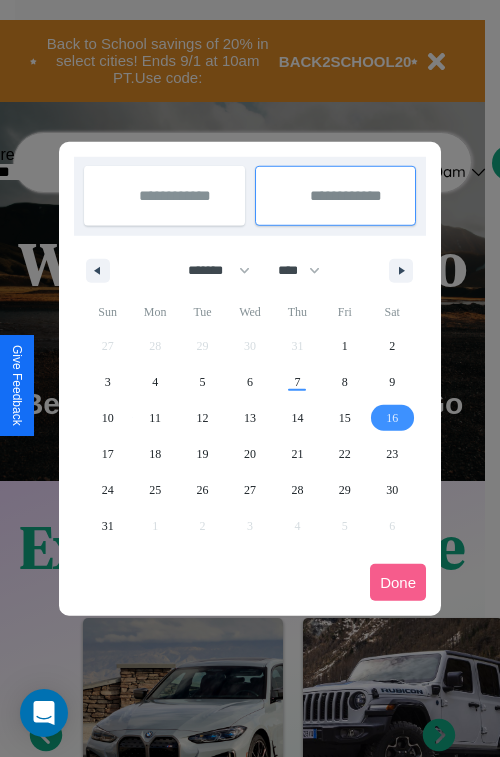 click on "16" at bounding box center (392, 418) 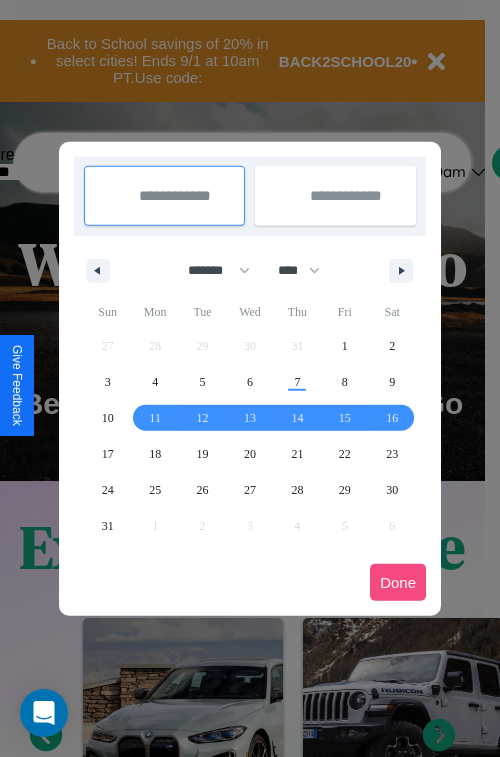 click on "Done" at bounding box center [398, 582] 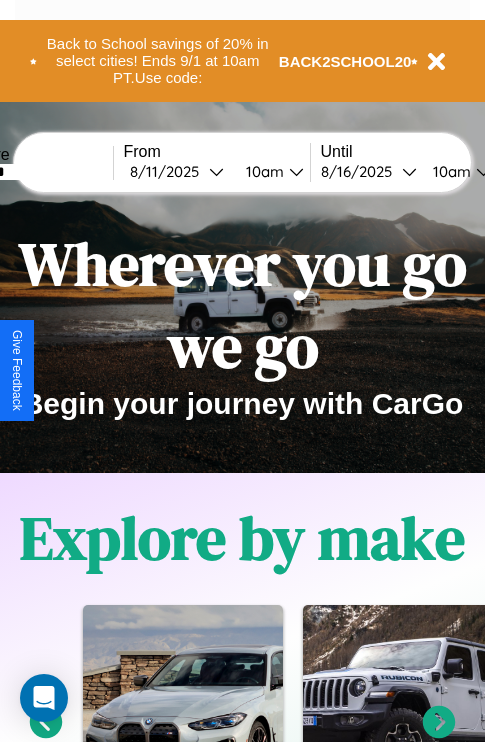 scroll, scrollTop: 0, scrollLeft: 73, axis: horizontal 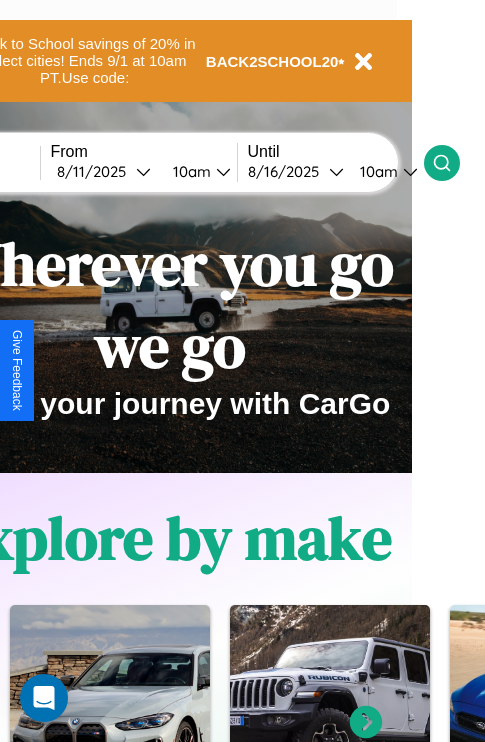 click 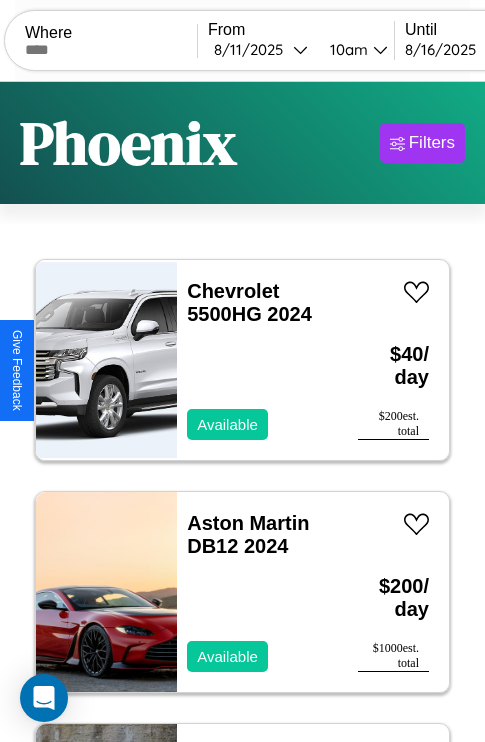 scroll, scrollTop: 79, scrollLeft: 0, axis: vertical 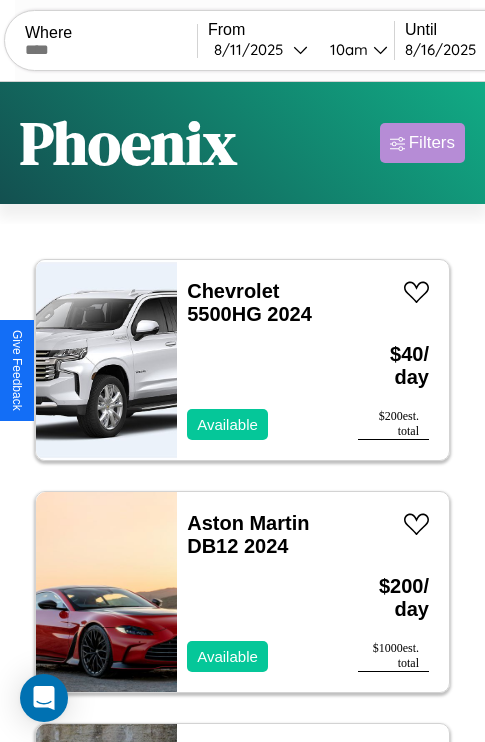 click on "Filters" at bounding box center (432, 143) 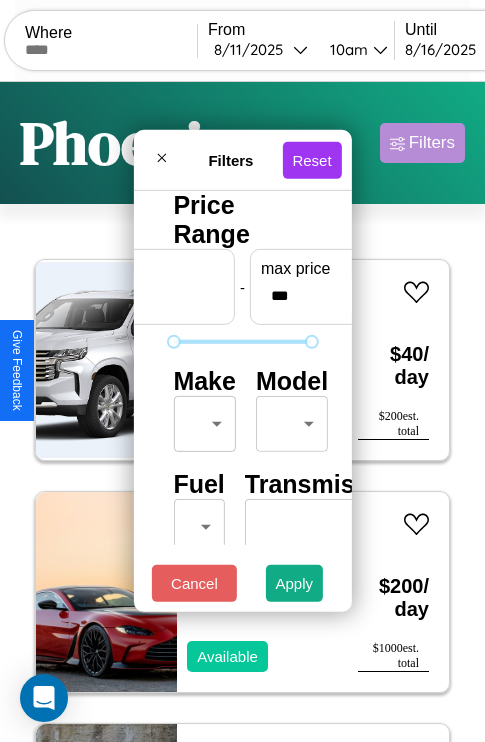 scroll, scrollTop: 162, scrollLeft: 0, axis: vertical 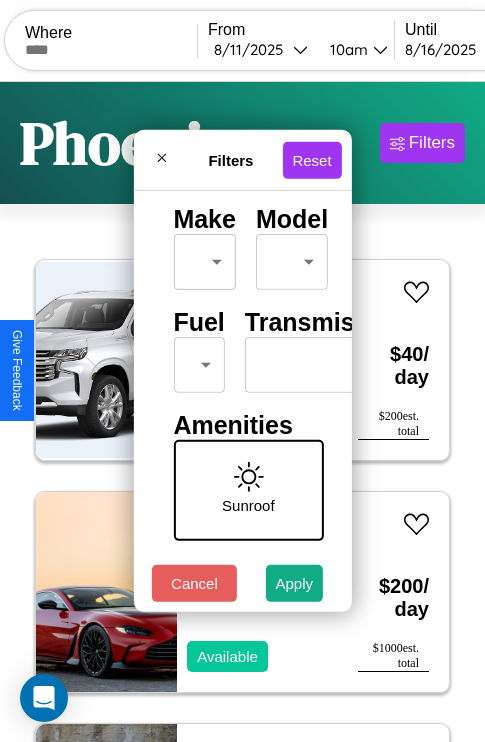 click on "CarGo Where From 8 / 11 / 2025 10am Until 8 / 16 / 2025 10am Become a Host Login Sign Up Phoenix Filters 35  cars in this area These cars can be picked up in this city. Chevrolet   5500HG   2024 Available $ 40  / day $ 200  est. total Aston Martin   DB12   2024 Available $ 200  / day $ 1000  est. total Audi   e-tron GT   2014 Unavailable $ 180  / day $ 900  est. total Volkswagen   Taos   2014 Available $ 200  / day $ 1000  est. total Infiniti   QX60   2014 Unavailable $ 140  / day $ 700  est. total Mazda   CX-3   2016 Available $ 50  / day $ 250  est. total Alfa Romeo   Spider   2017 Available $ 150  / day $ 750  est. total Acura   TL   2021 Available $ 60  / day $ 300  est. total Chevrolet   4500HD   2016 Available $ 40  / day $ 200  est. total Jeep   Cherokee   2018 Available $ 150  / day $ 750  est. total Ford   CFT8000   2016 Available $ 50  / day $ 250  est. total Toyota   Scion tC   2024 Available $ 50  / day $ 250  est. total Audi   R8   2017 Available $ 170  / day $ 850  est. total Volvo   S70   2020" at bounding box center [242, 412] 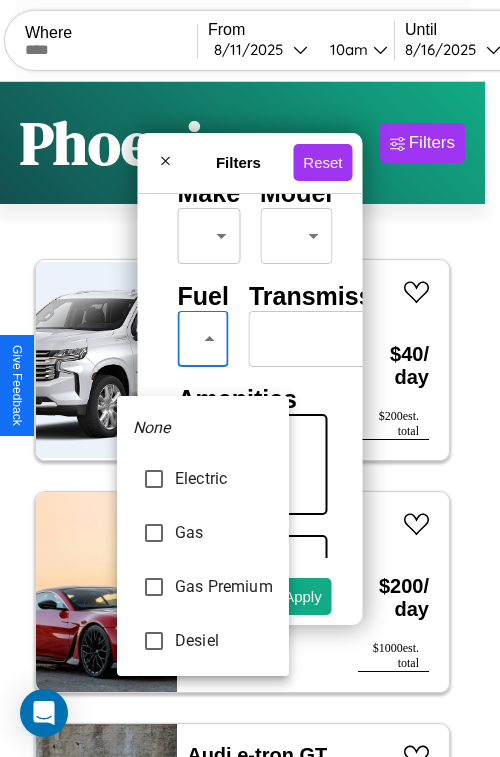 type on "********" 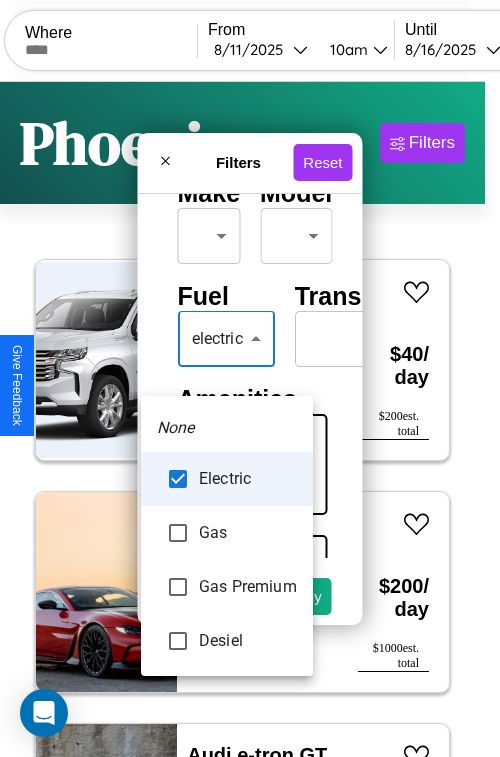 click at bounding box center [250, 378] 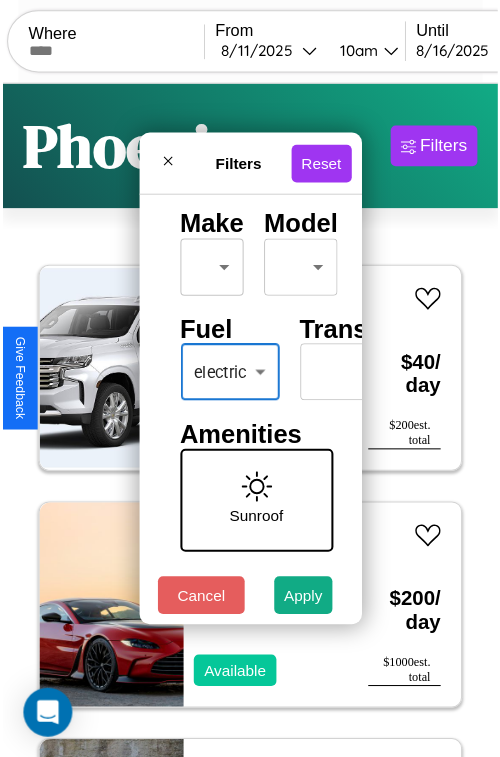 scroll, scrollTop: 59, scrollLeft: 0, axis: vertical 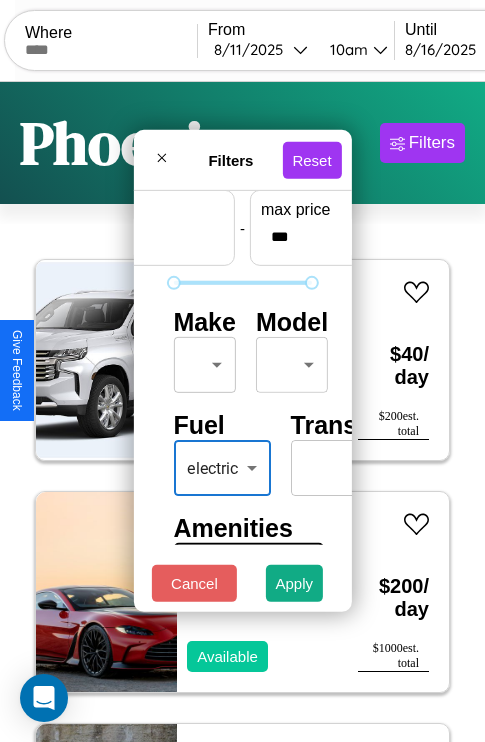 click on "CarGo Where From 8 / 11 / 2025 10am Until 8 / 16 / 2025 10am Become a Host Login Sign Up Phoenix Filters 35  cars in this area These cars can be picked up in this city. Chevrolet   5500HG   2024 Available $ 40  / day $ 200  est. total Aston Martin   DB12   2024 Available $ 200  / day $ 1000  est. total Audi   e-tron GT   2014 Unavailable $ 180  / day $ 900  est. total Volkswagen   Taos   2014 Available $ 200  / day $ 1000  est. total Infiniti   QX60   2014 Unavailable $ 140  / day $ 700  est. total Mazda   CX-3   2016 Available $ 50  / day $ 250  est. total Alfa Romeo   Spider   2017 Available $ 150  / day $ 750  est. total Acura   TL   2021 Available $ 60  / day $ 300  est. total Chevrolet   4500HD   2016 Available $ 40  / day $ 200  est. total Jeep   Cherokee   2018 Available $ 150  / day $ 750  est. total Ford   CFT8000   2016 Available $ 50  / day $ 250  est. total Toyota   Scion tC   2024 Available $ 50  / day $ 250  est. total Audi   R8   2017 Available $ 170  / day $ 850  est. total Volvo   S70   2020" at bounding box center [242, 412] 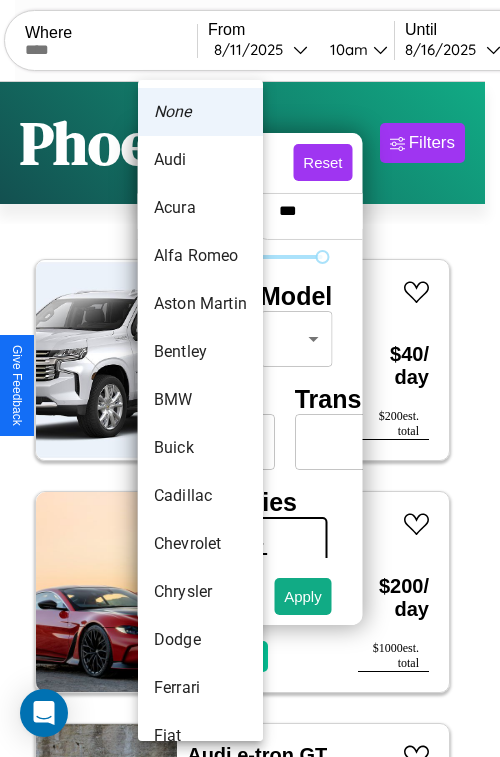 scroll, scrollTop: 134, scrollLeft: 0, axis: vertical 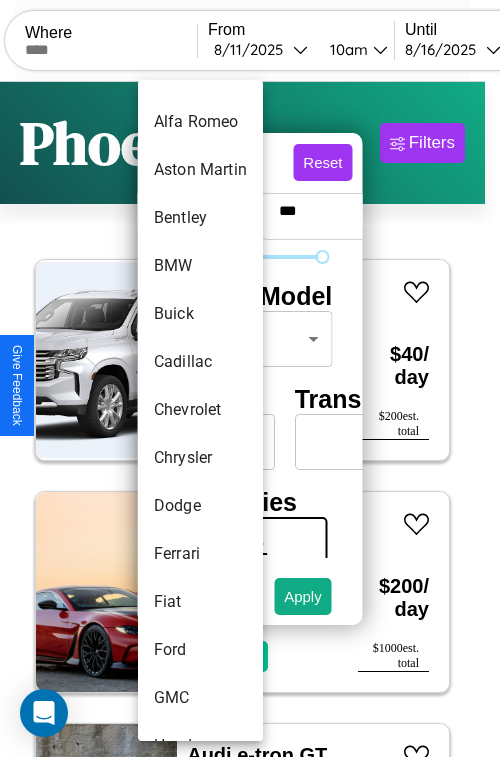 click on "Chevrolet" at bounding box center [200, 410] 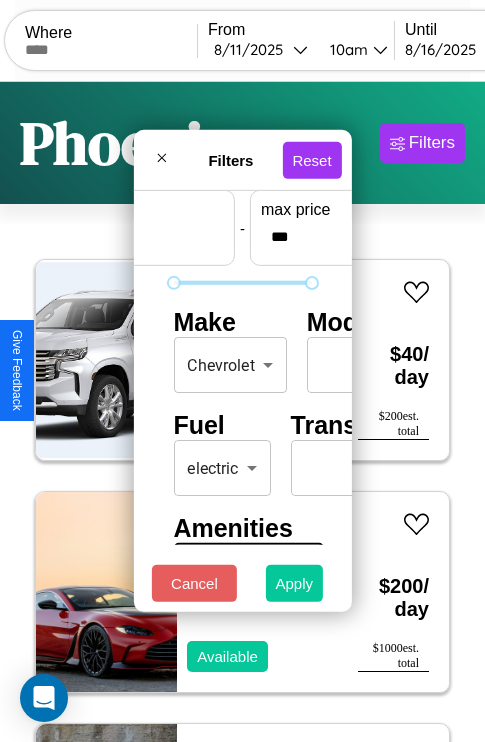 click on "Apply" at bounding box center [295, 583] 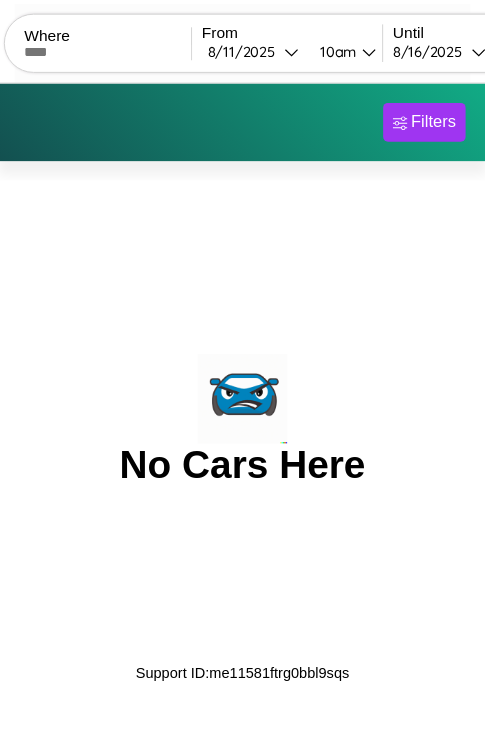 scroll, scrollTop: 0, scrollLeft: 0, axis: both 